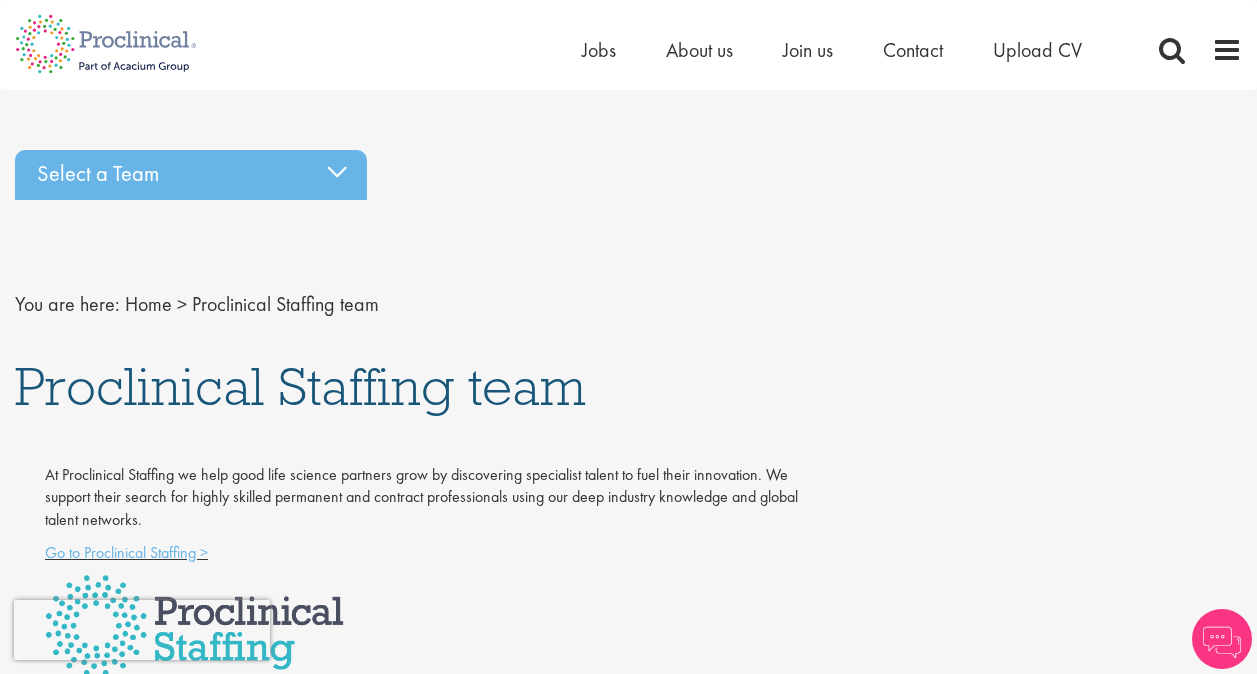 scroll, scrollTop: 0, scrollLeft: 0, axis: both 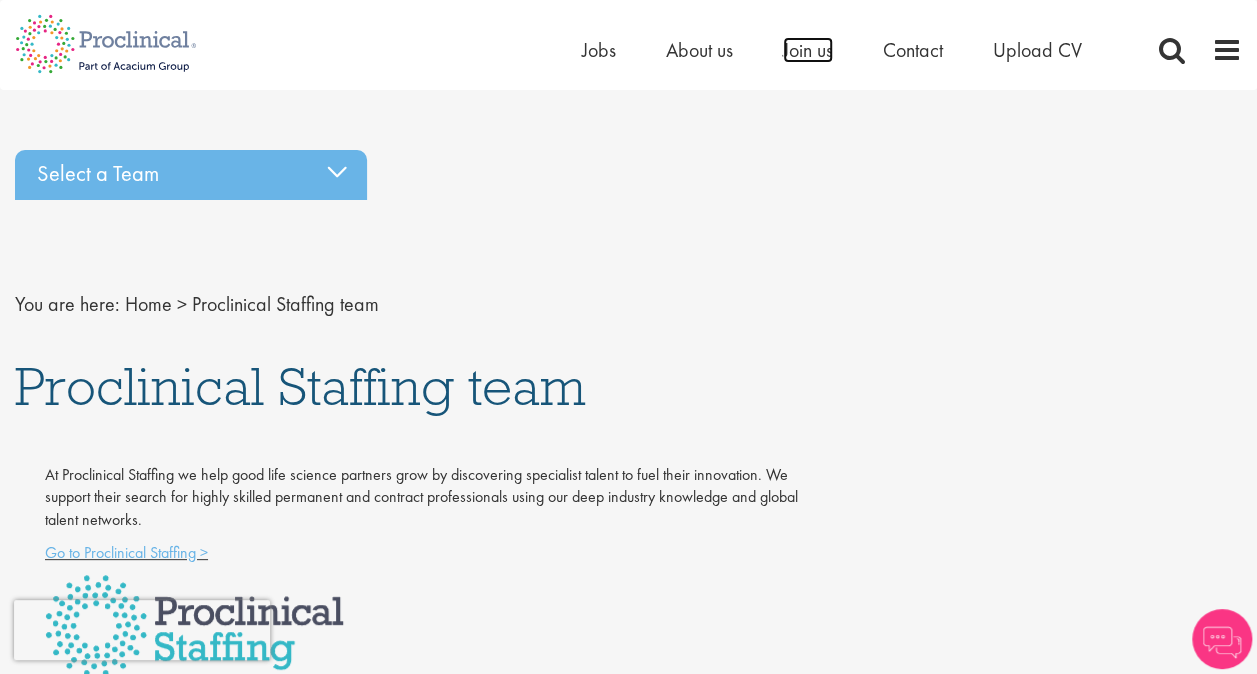click on "Join us" at bounding box center [808, 50] 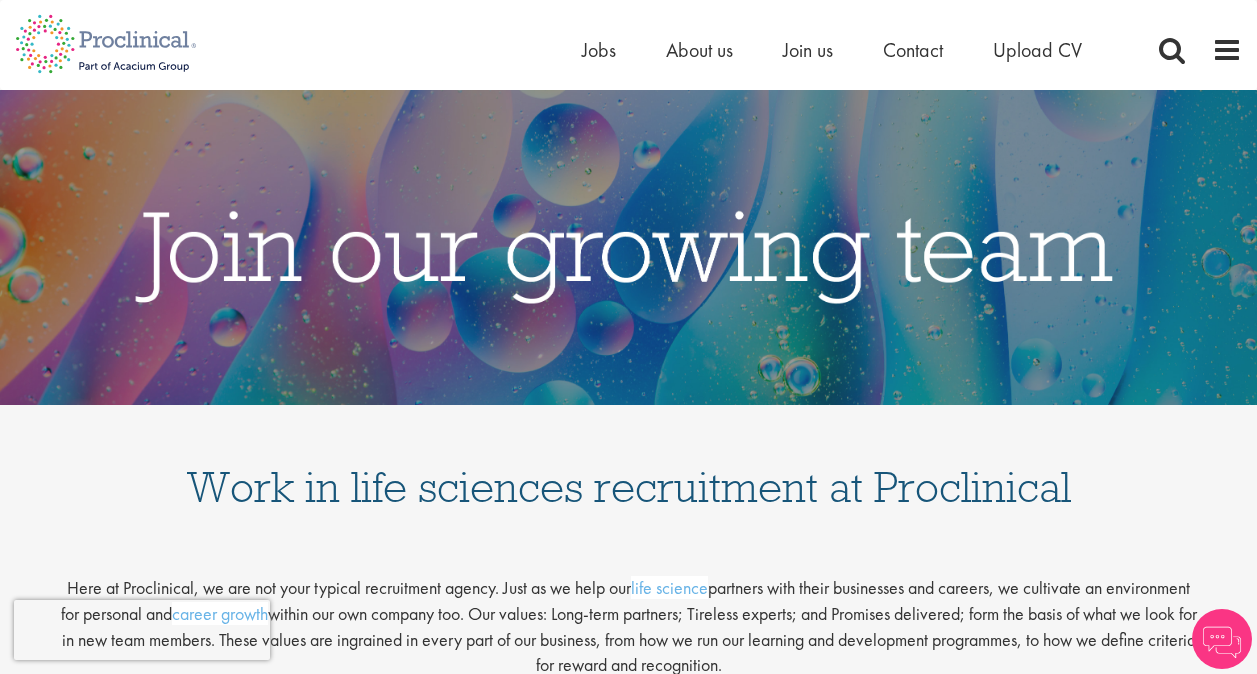 scroll, scrollTop: 0, scrollLeft: 0, axis: both 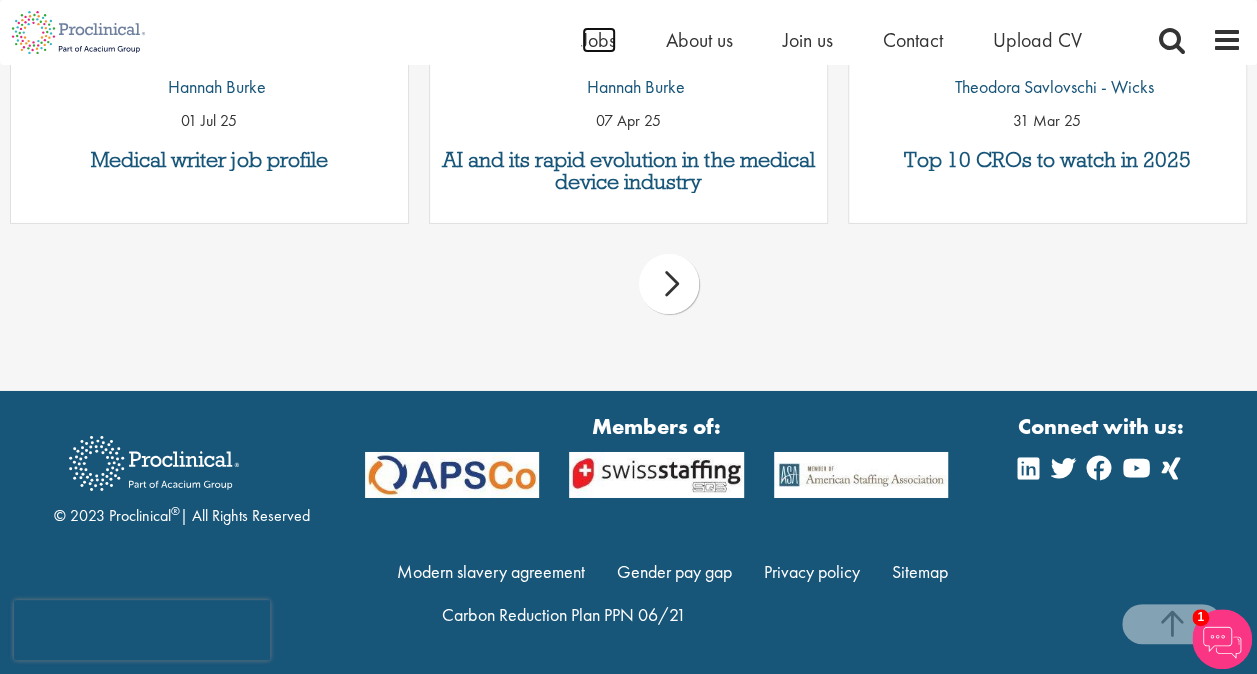 click on "Jobs" at bounding box center (599, 40) 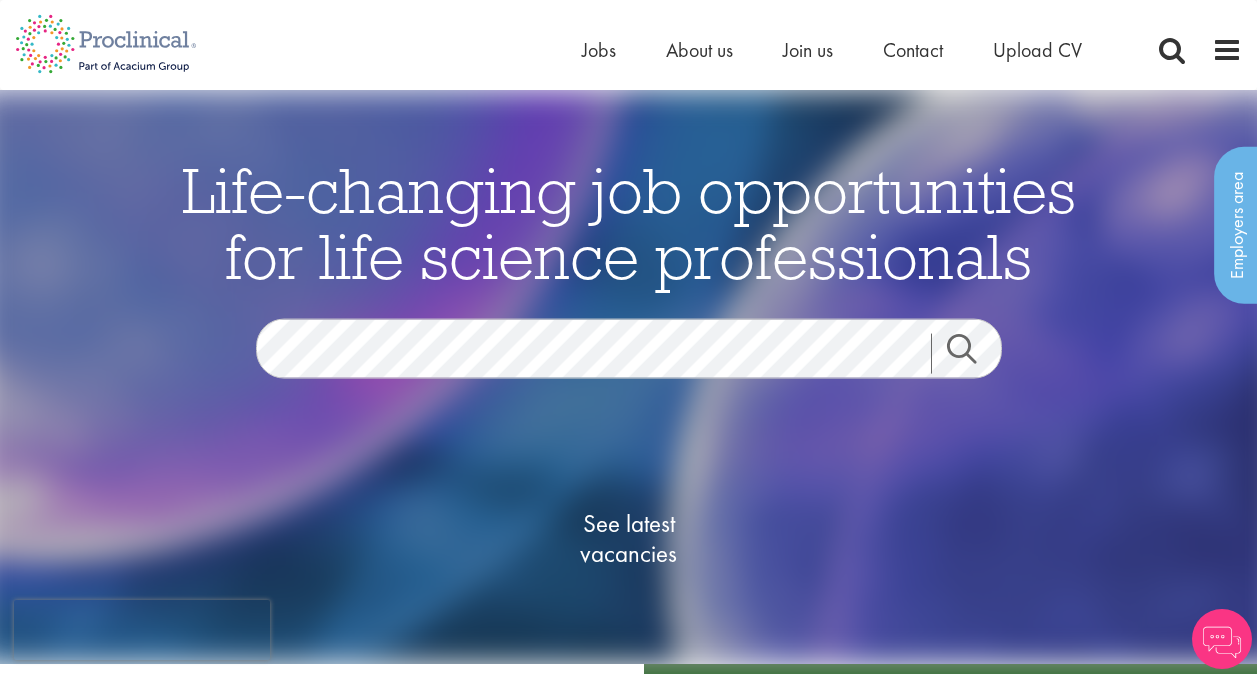 scroll, scrollTop: 0, scrollLeft: 0, axis: both 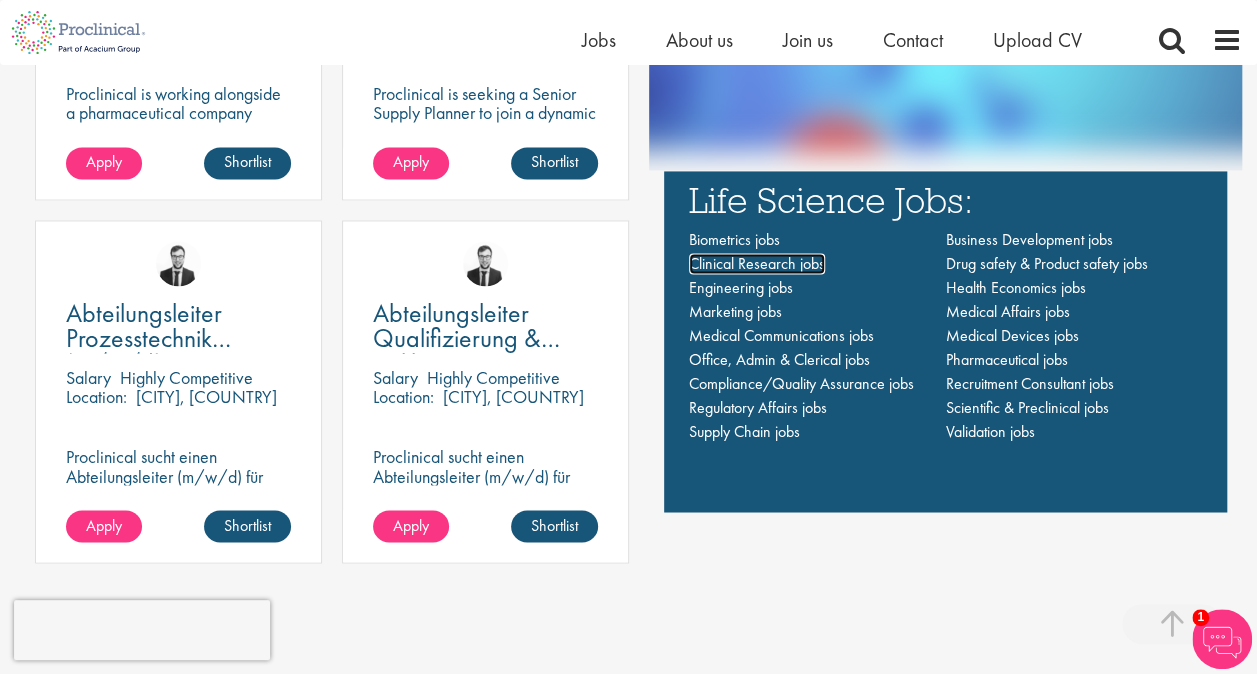 click on "Clinical Research jobs" at bounding box center (757, 263) 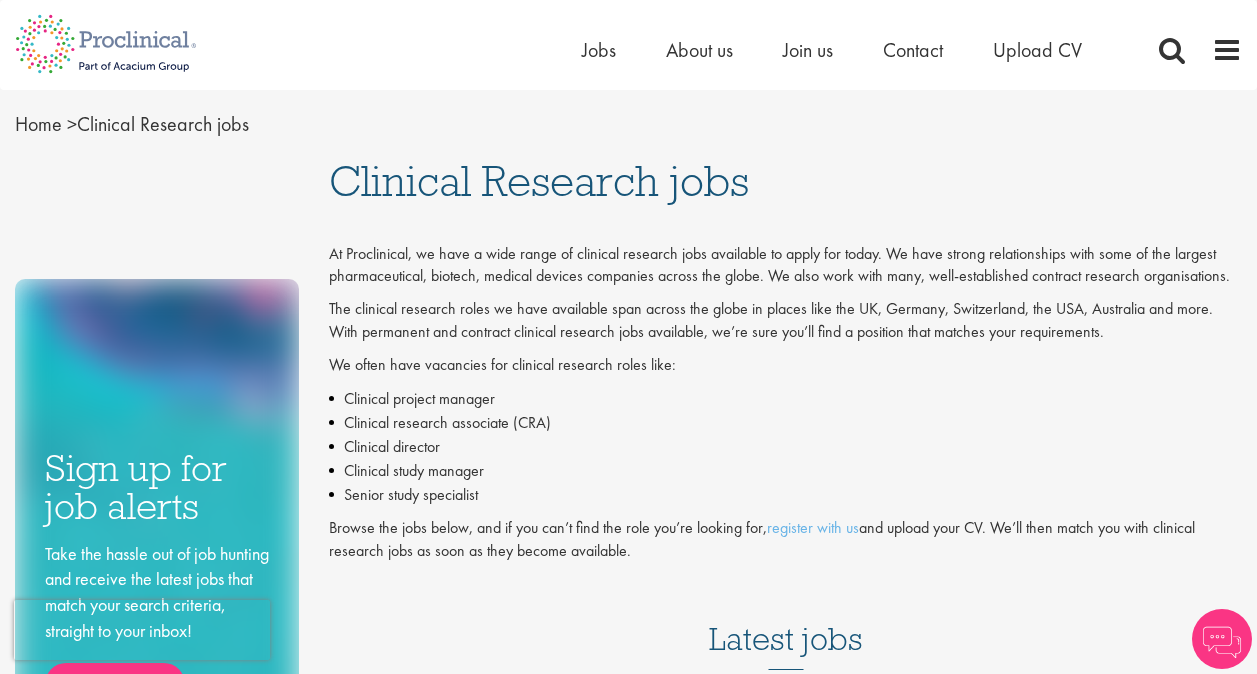 scroll, scrollTop: 0, scrollLeft: 0, axis: both 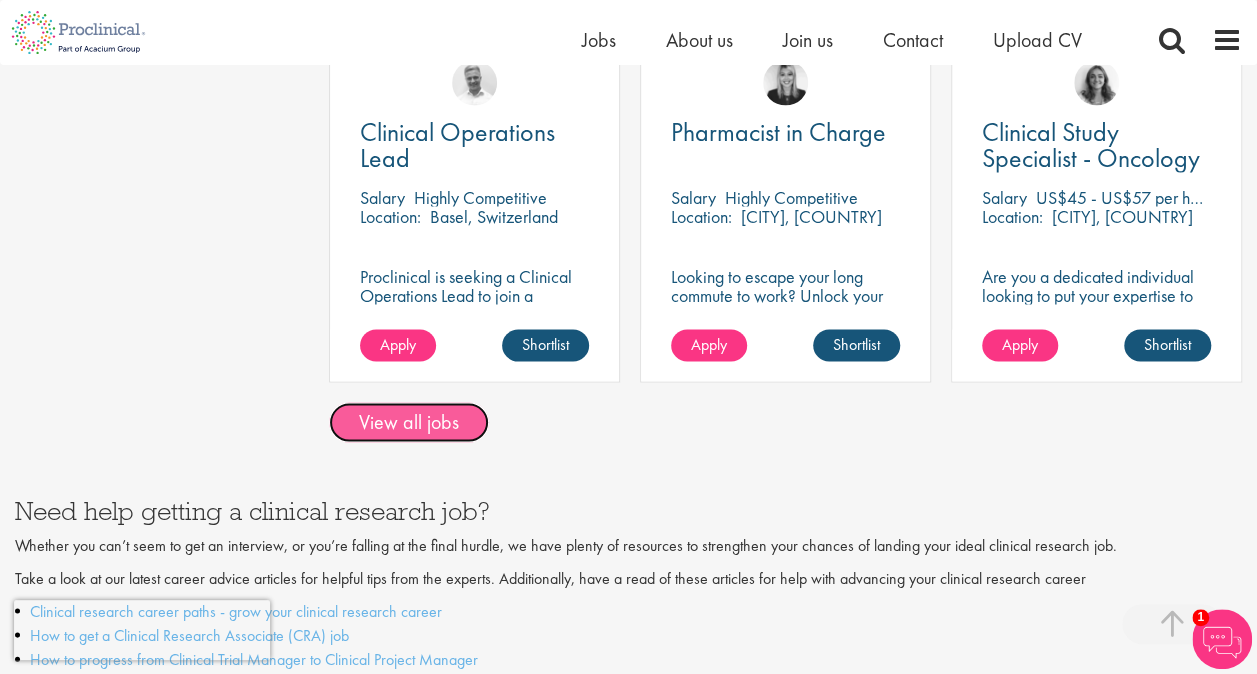 click on "View all jobs" at bounding box center (409, 422) 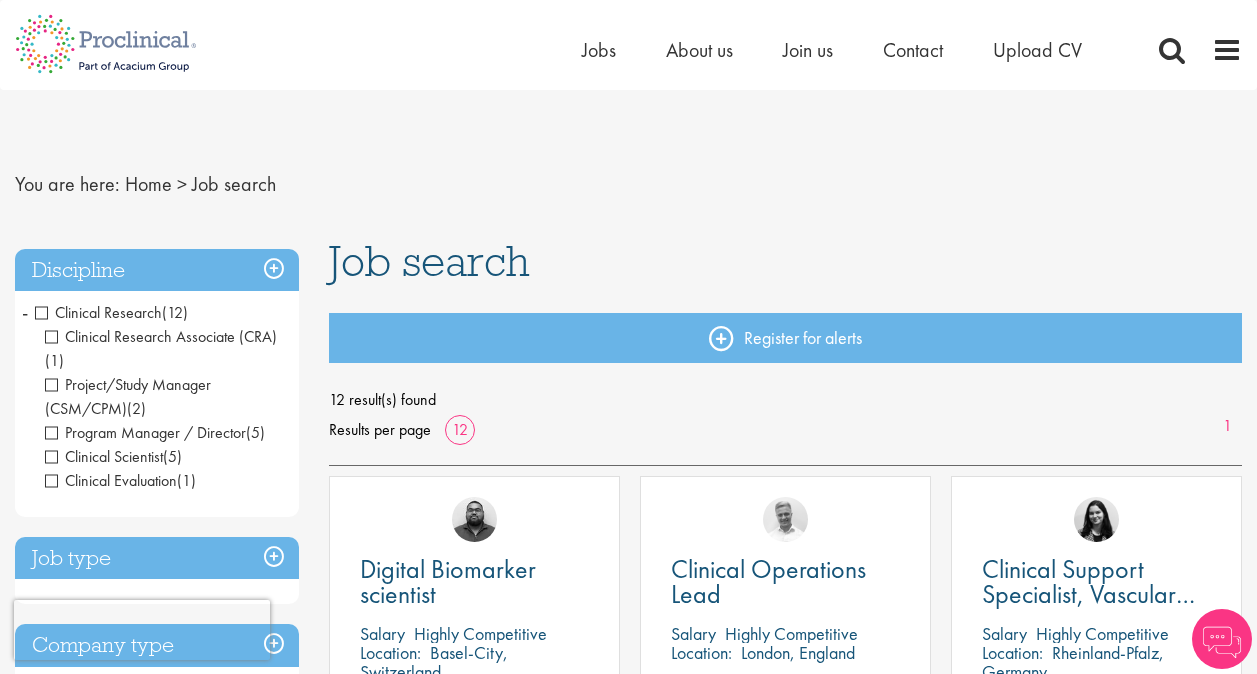 scroll, scrollTop: 0, scrollLeft: 0, axis: both 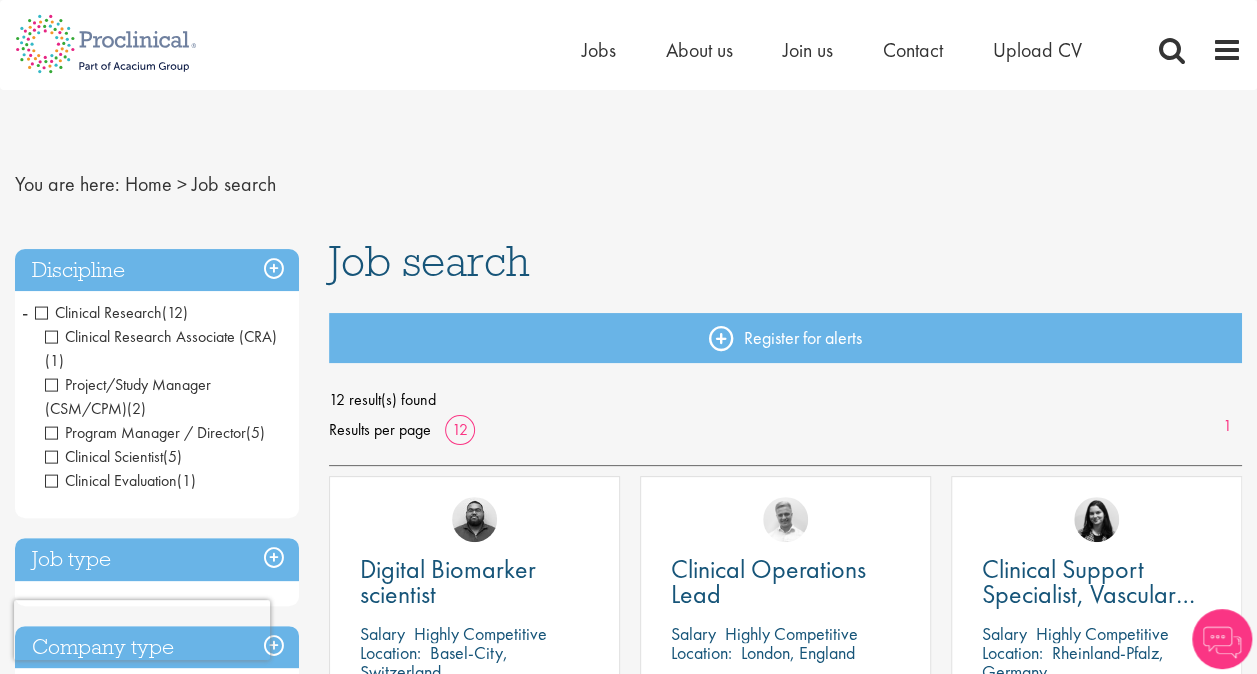 click on "Clinical Research" at bounding box center [98, 312] 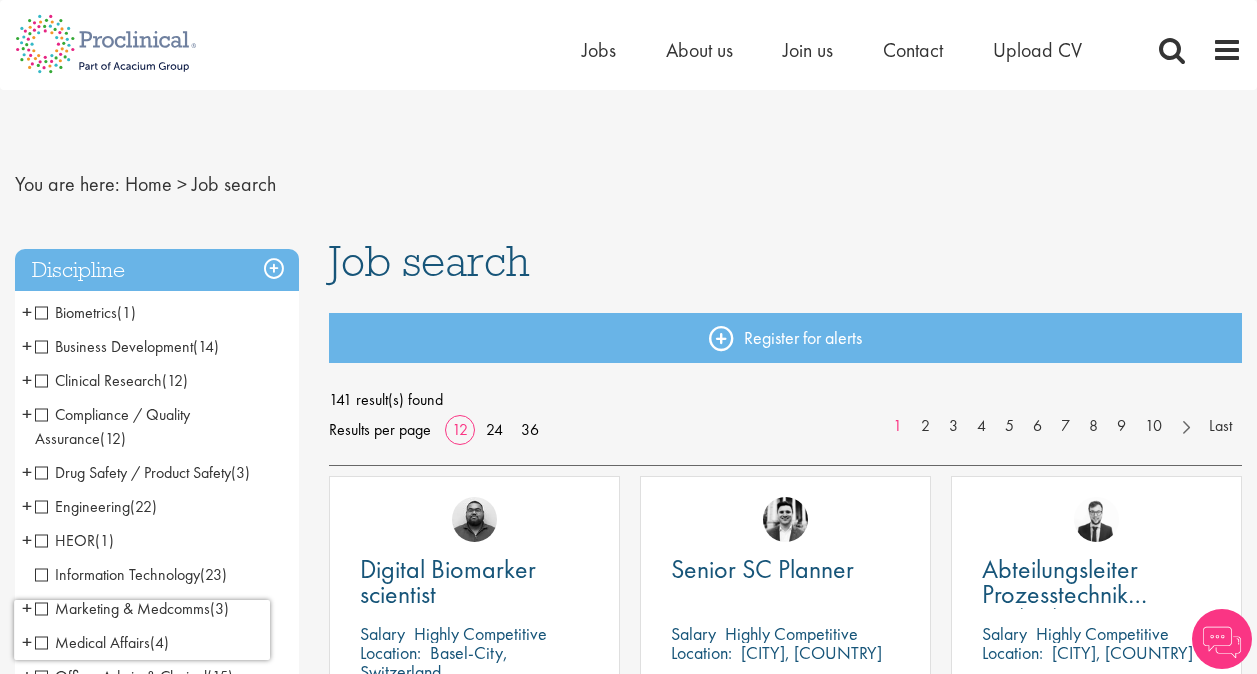 scroll, scrollTop: 0, scrollLeft: 0, axis: both 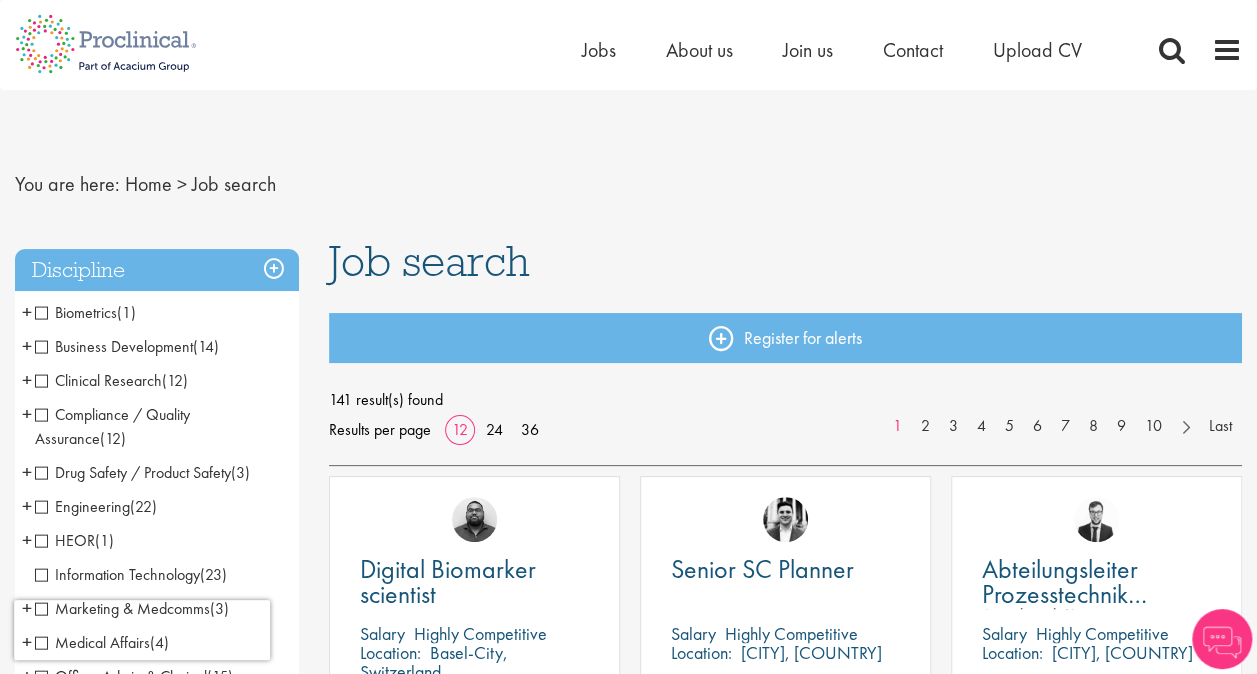 click on "Business Development" at bounding box center [114, 346] 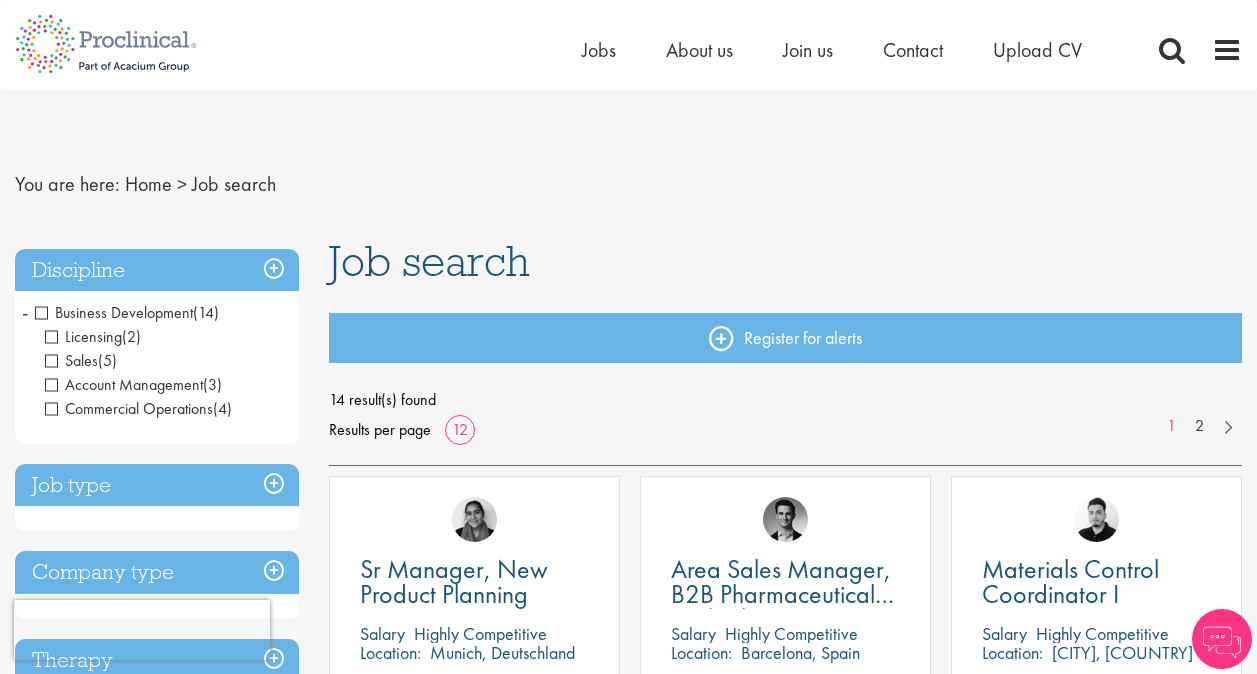 scroll, scrollTop: 0, scrollLeft: 0, axis: both 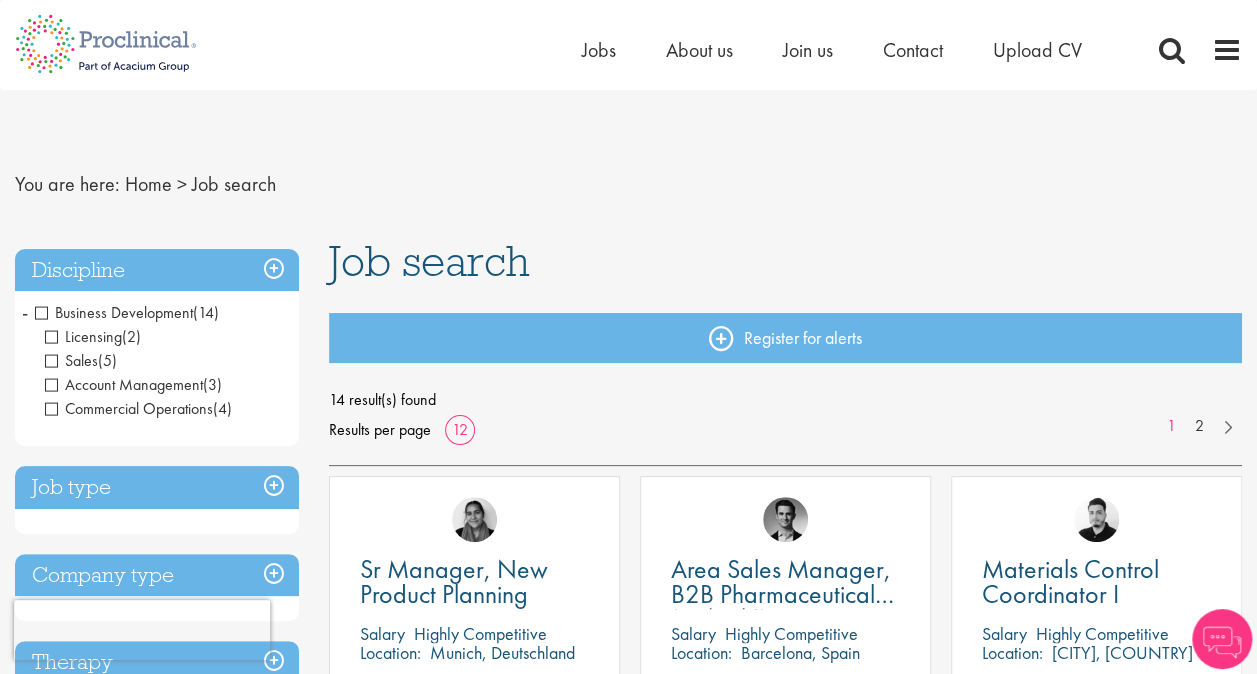click on "Discipline" at bounding box center (157, 270) 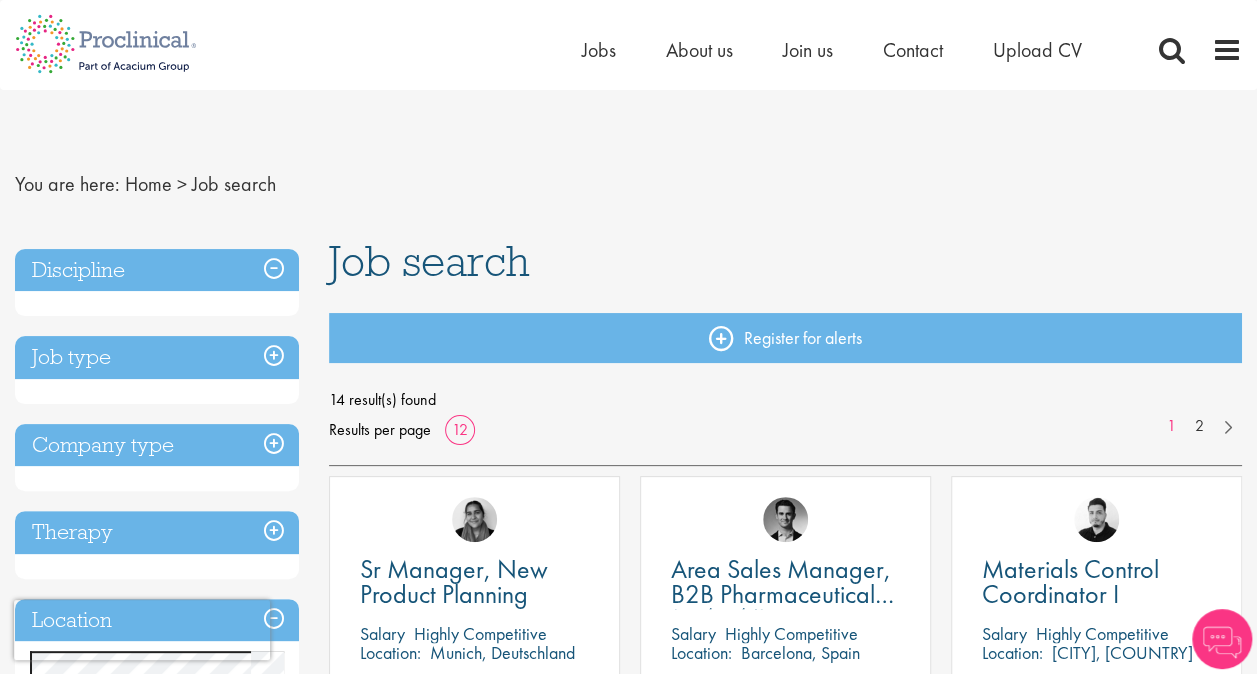 click on "Discipline" at bounding box center (157, 270) 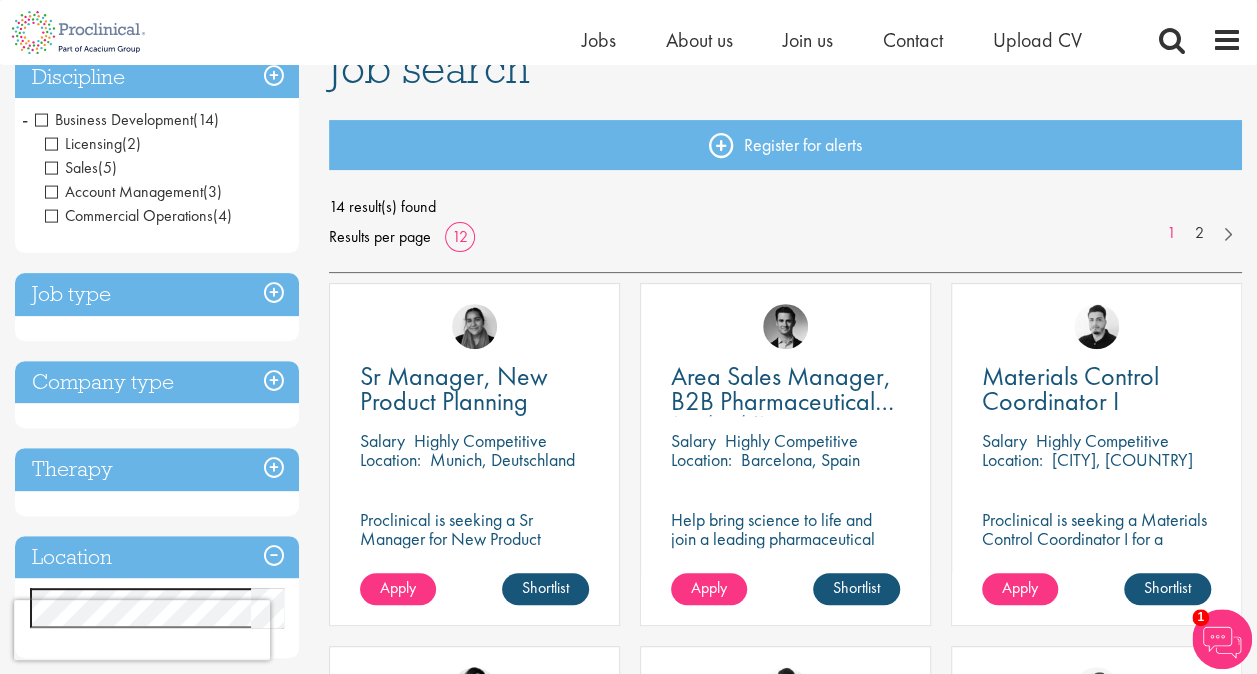 scroll, scrollTop: 108, scrollLeft: 0, axis: vertical 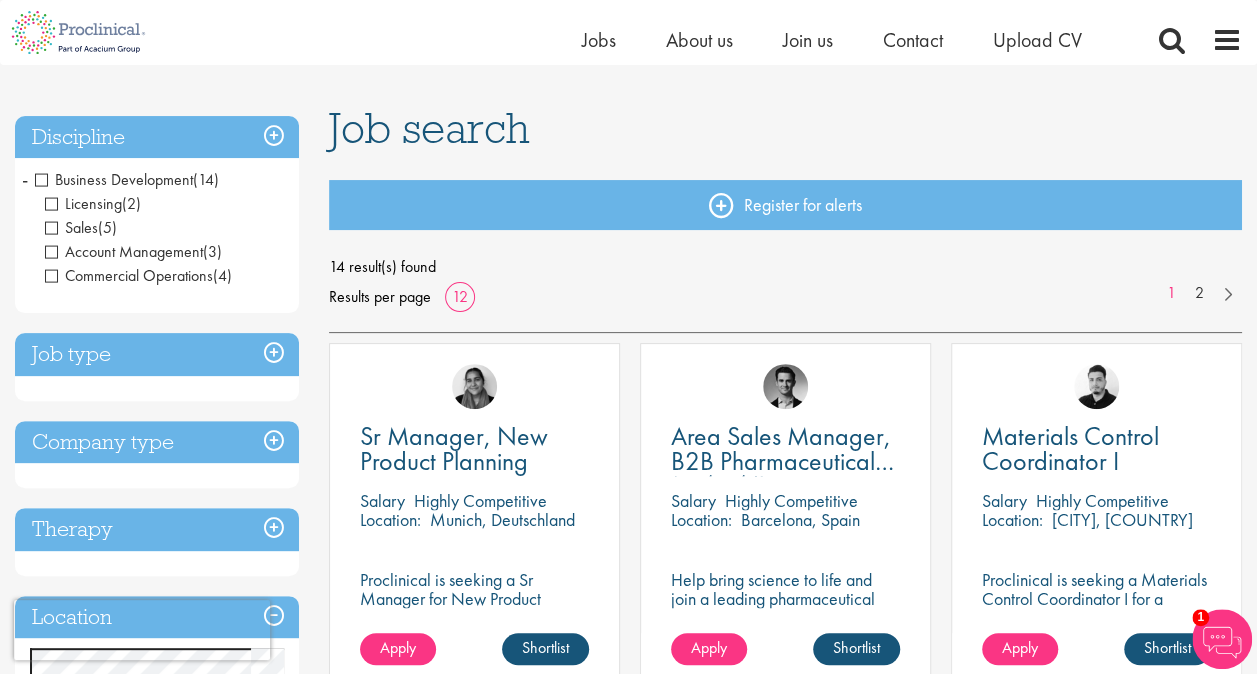 click on "Business Development" at bounding box center (114, 179) 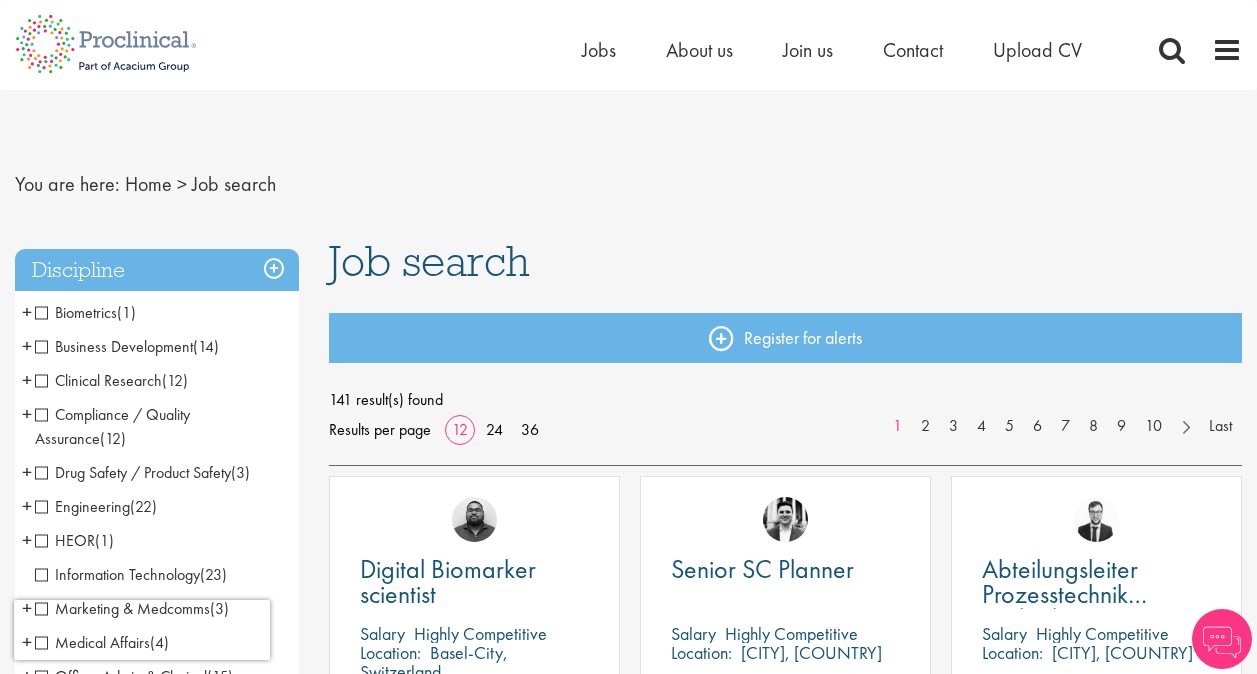 scroll, scrollTop: 0, scrollLeft: 0, axis: both 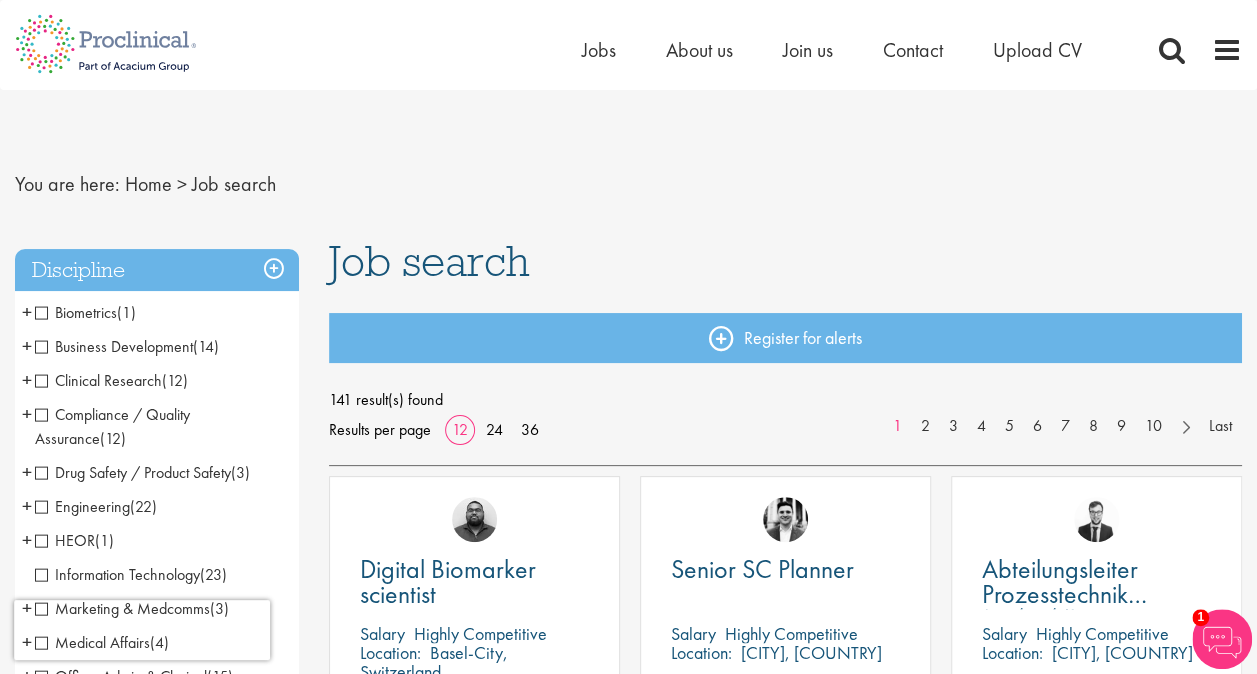 click on "Information Technology" at bounding box center (117, 574) 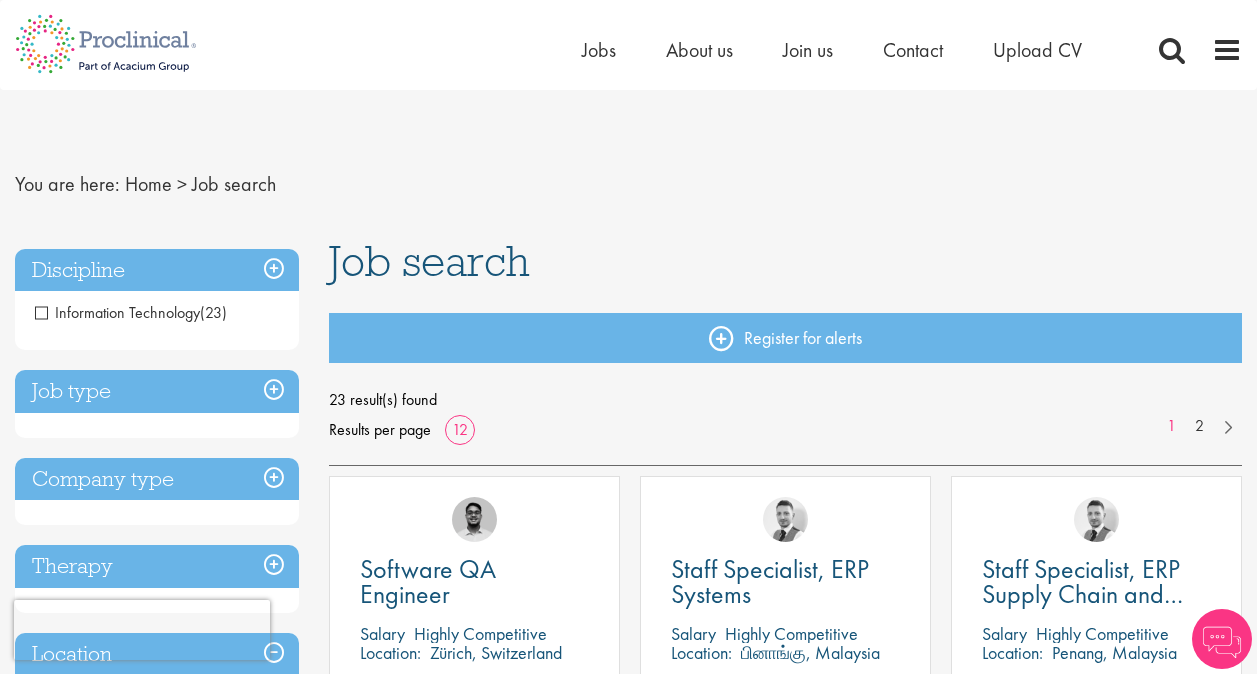 scroll, scrollTop: 0, scrollLeft: 0, axis: both 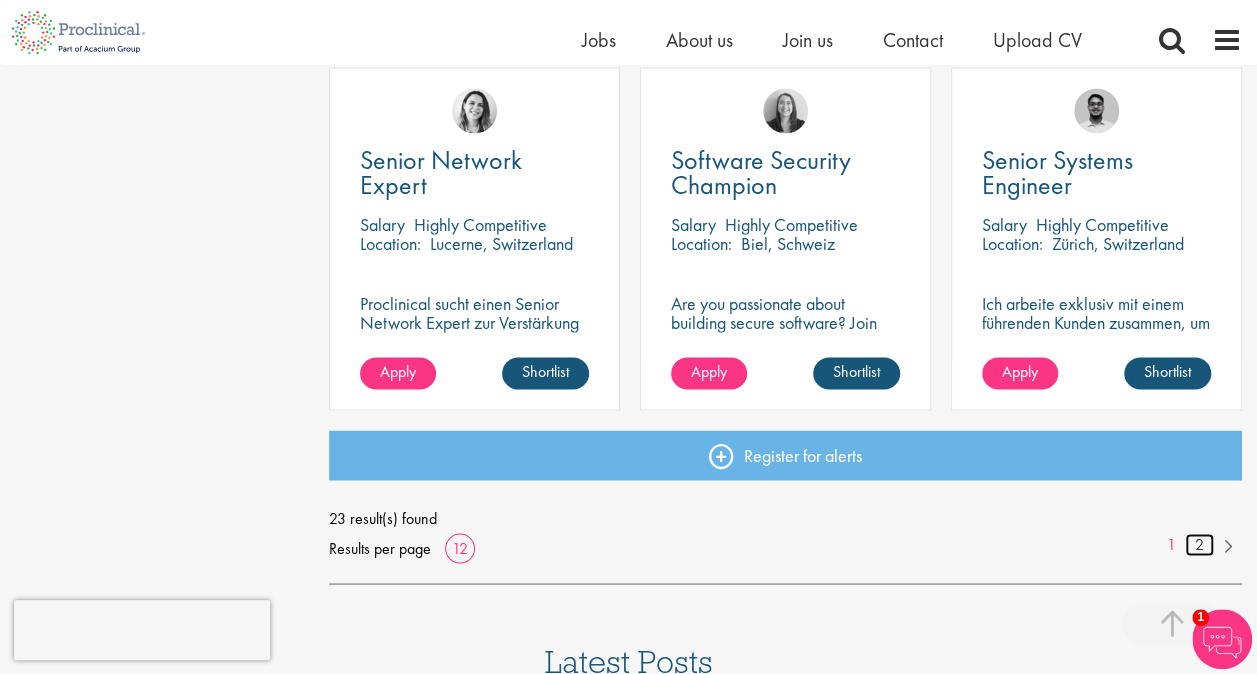 click on "2" at bounding box center (1199, 544) 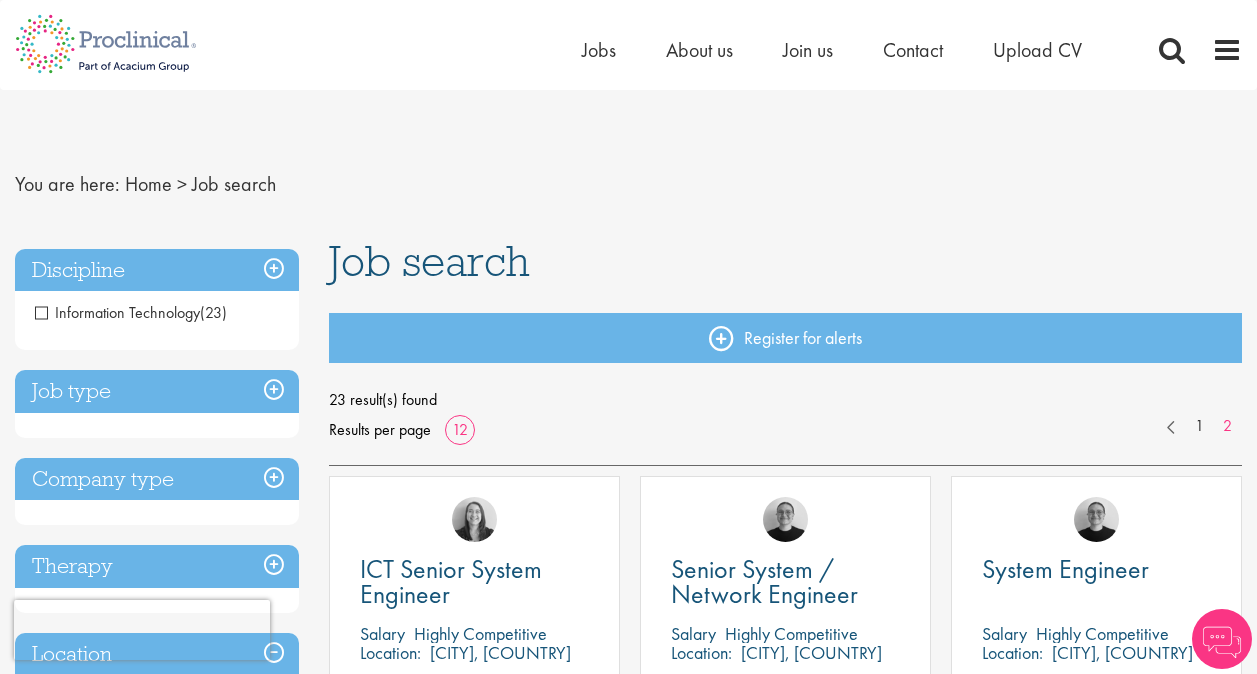 scroll, scrollTop: 0, scrollLeft: 0, axis: both 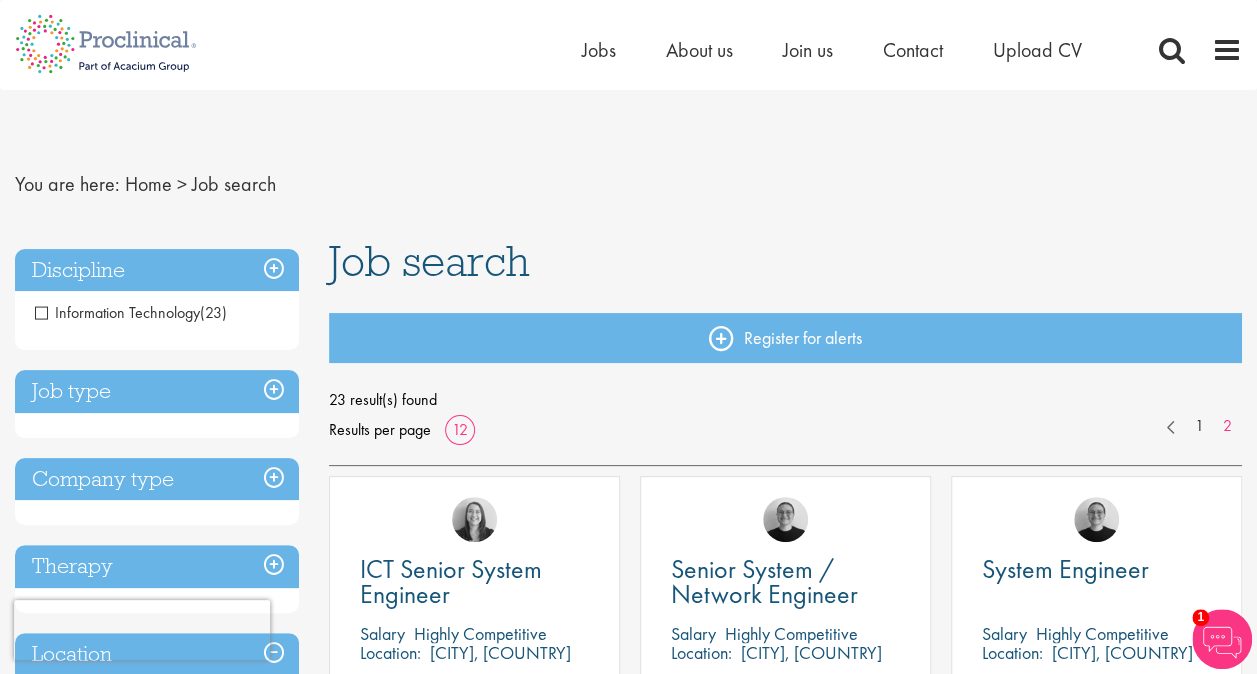 click on "Information Technology" at bounding box center (117, 312) 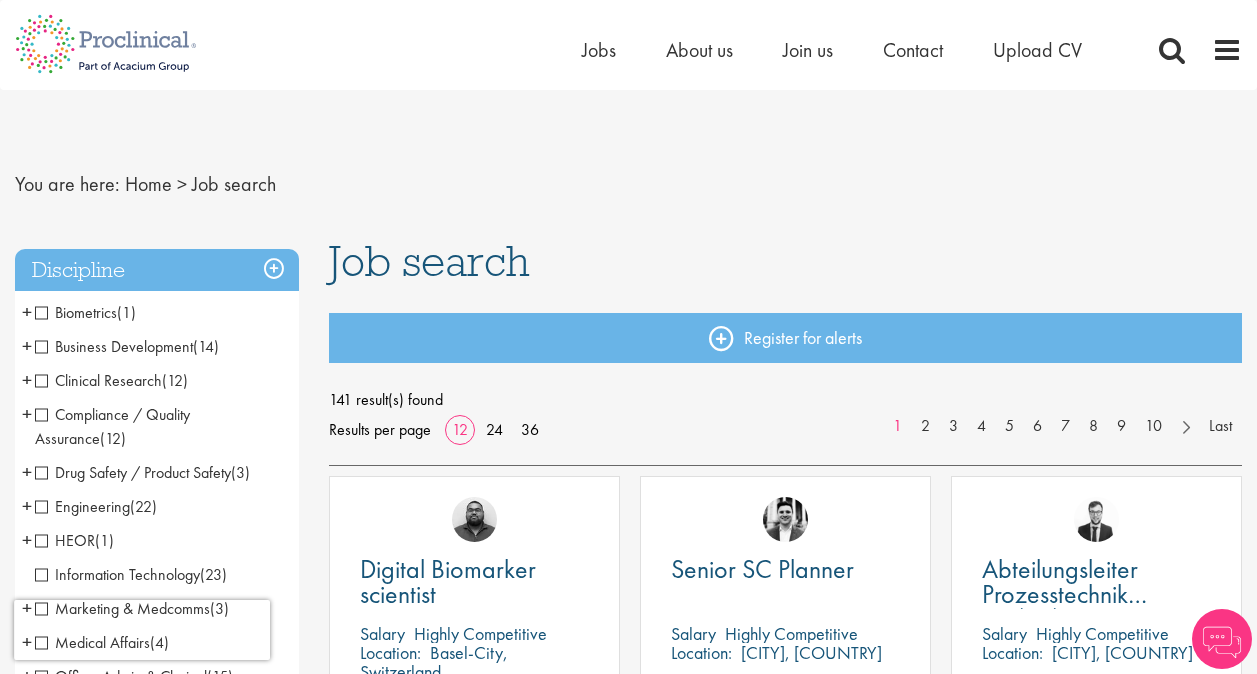 scroll, scrollTop: 0, scrollLeft: 0, axis: both 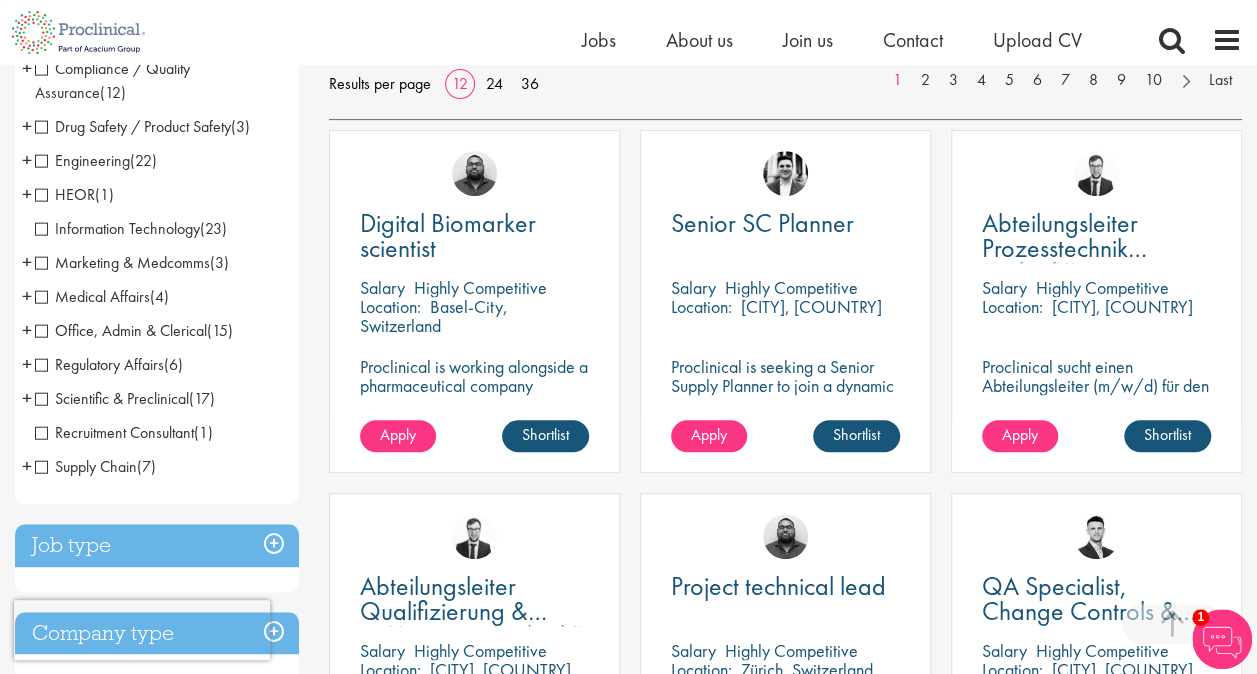 click on "Office, Admin & Clerical" at bounding box center [121, 330] 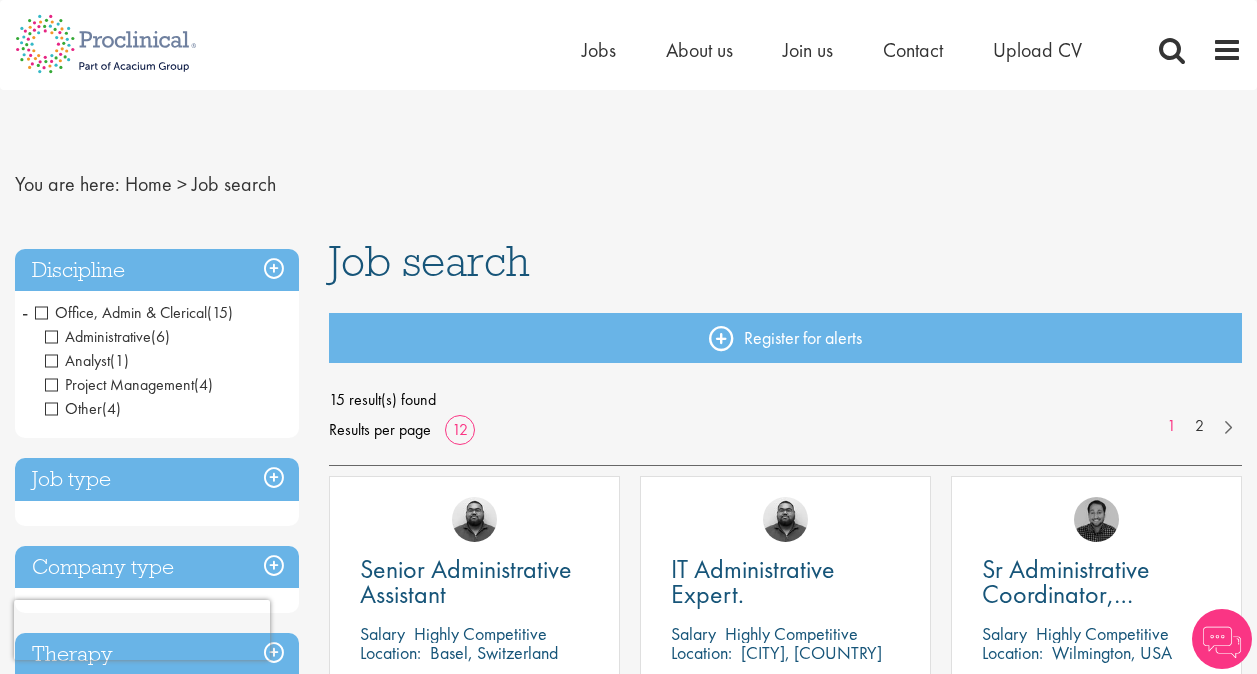 scroll, scrollTop: 0, scrollLeft: 0, axis: both 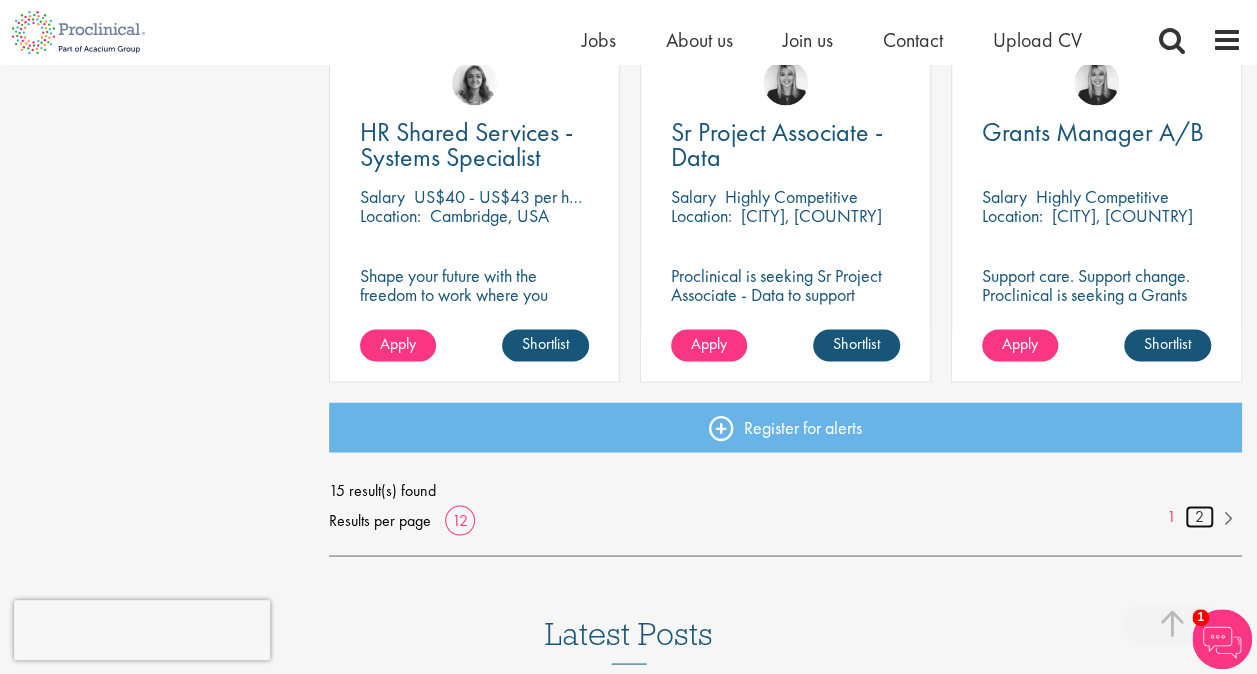 click on "2" at bounding box center (1199, 516) 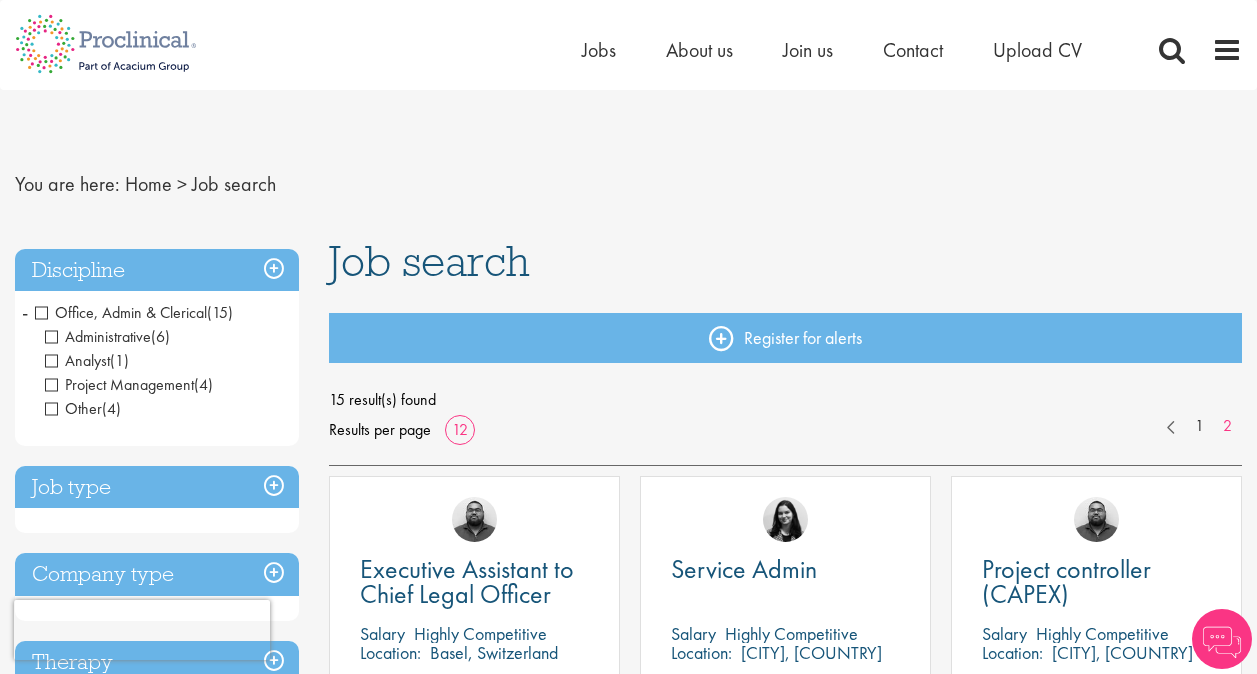 scroll, scrollTop: 0, scrollLeft: 0, axis: both 